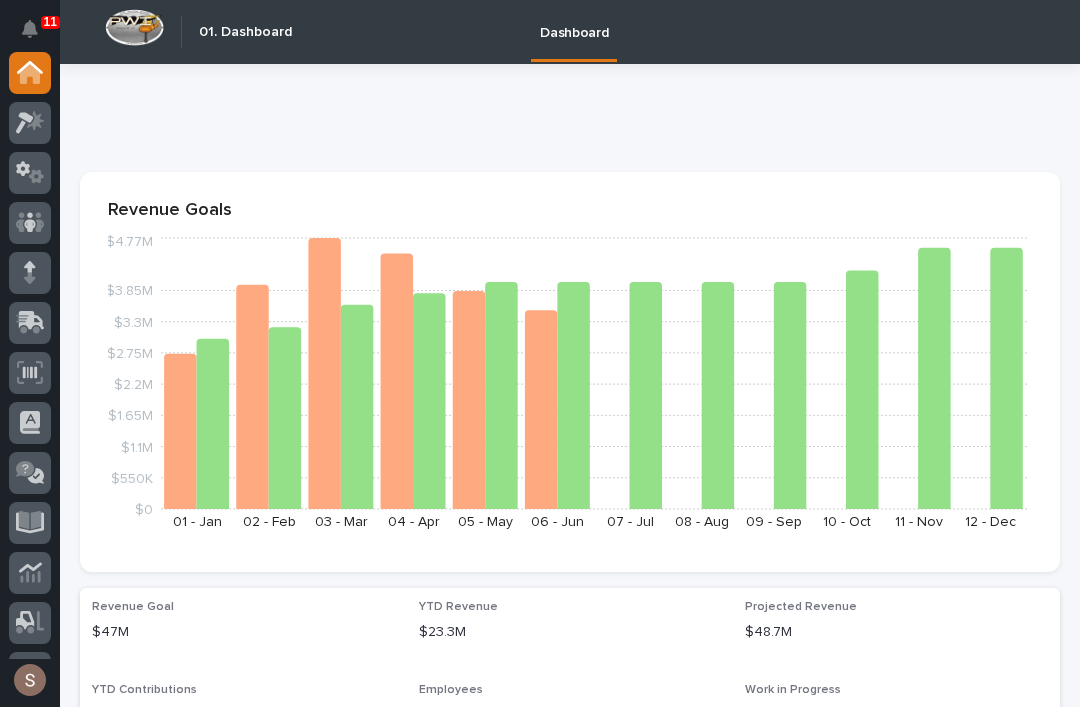 scroll, scrollTop: 0, scrollLeft: 0, axis: both 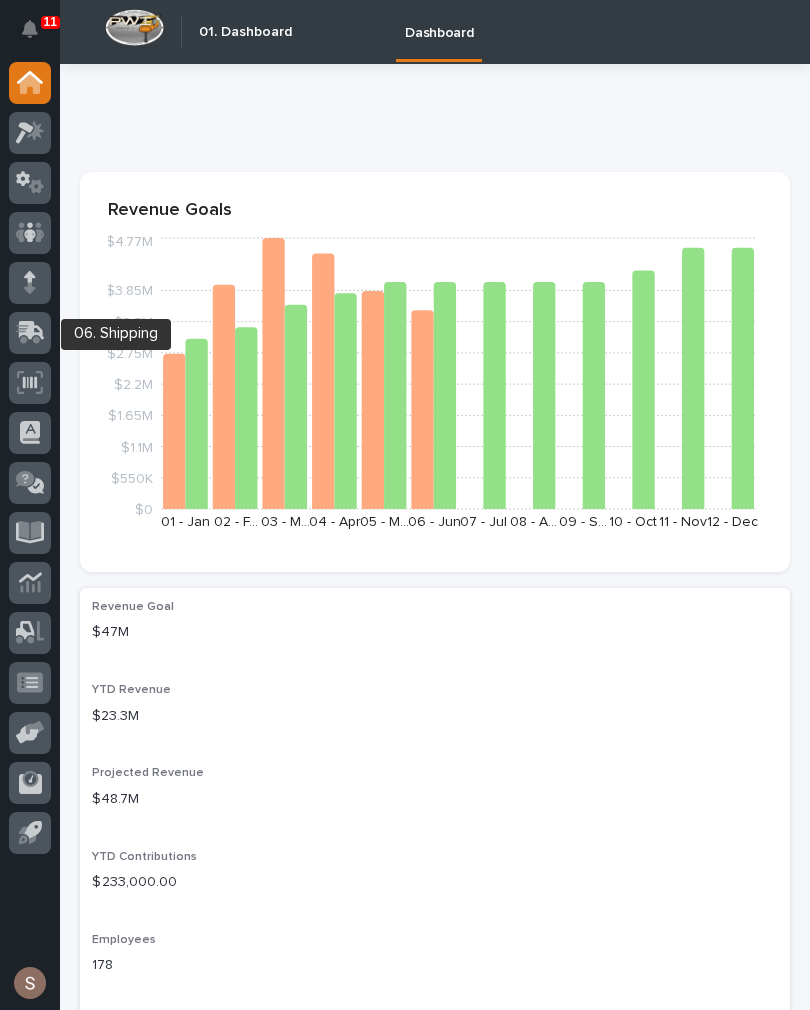 click at bounding box center [30, 333] 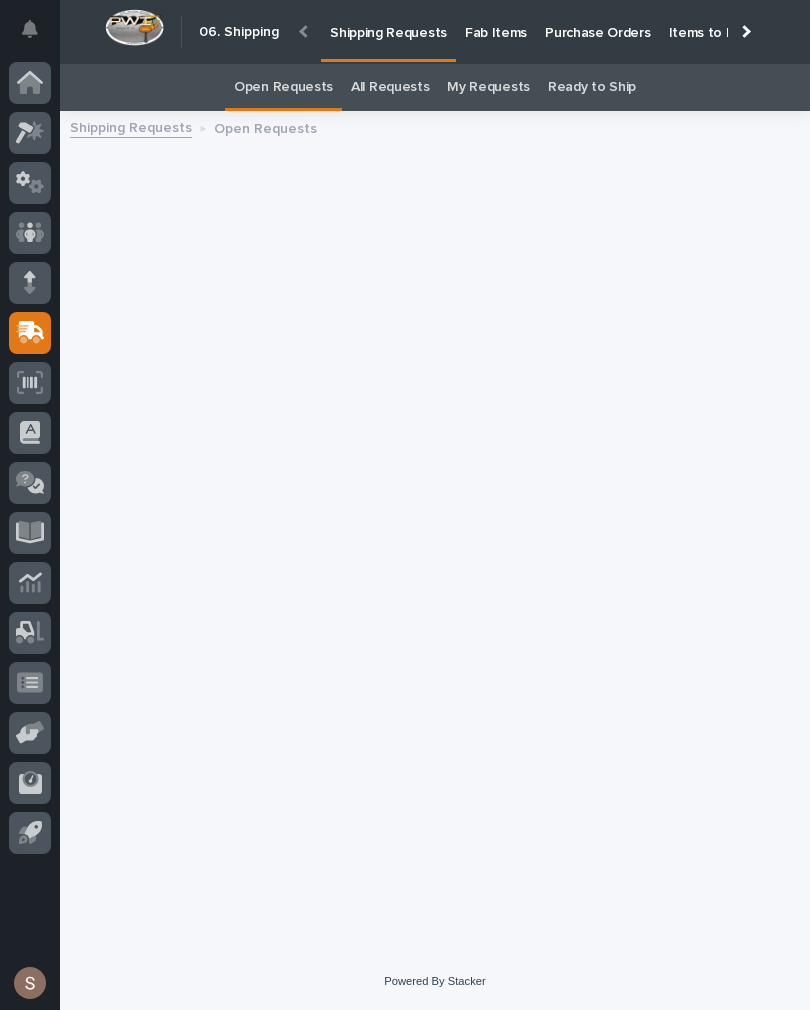 scroll, scrollTop: 0, scrollLeft: 0, axis: both 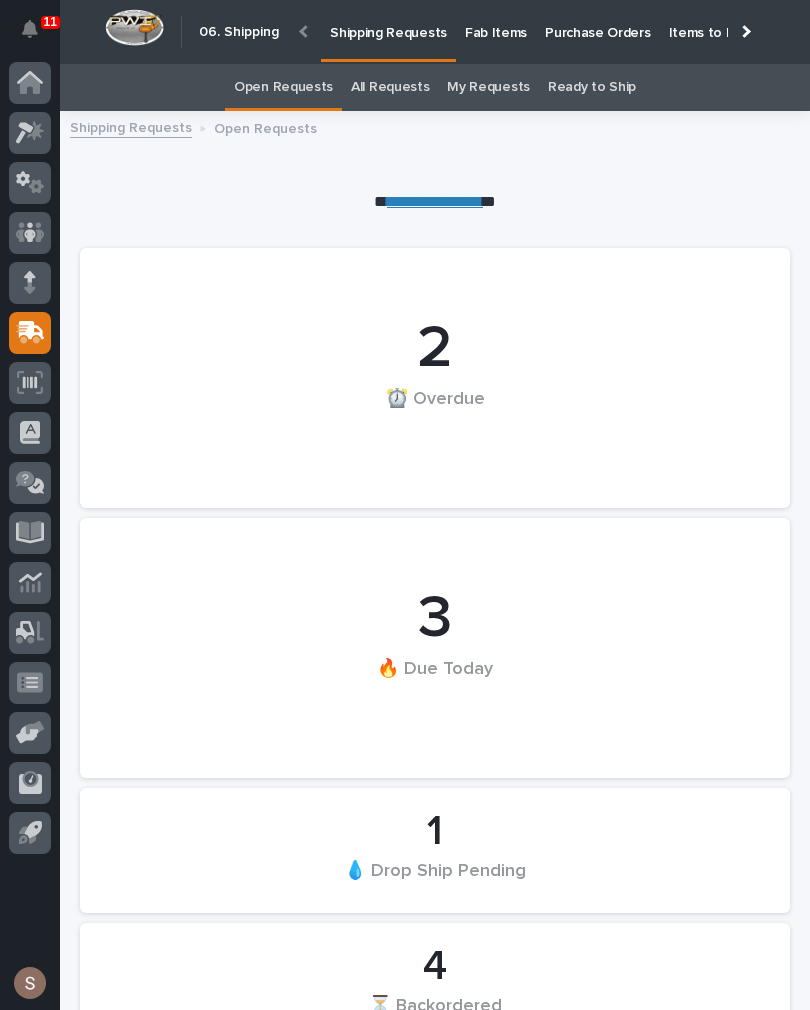 click on "Fab Items" at bounding box center [496, 21] 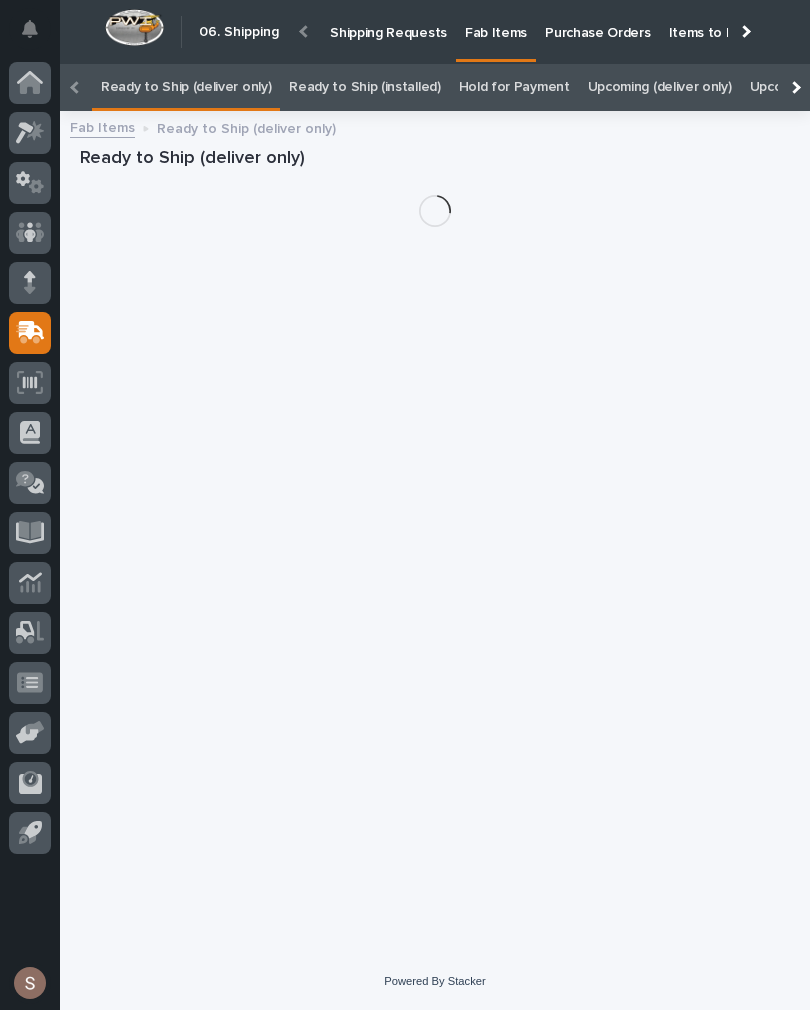 scroll, scrollTop: 0, scrollLeft: -47, axis: horizontal 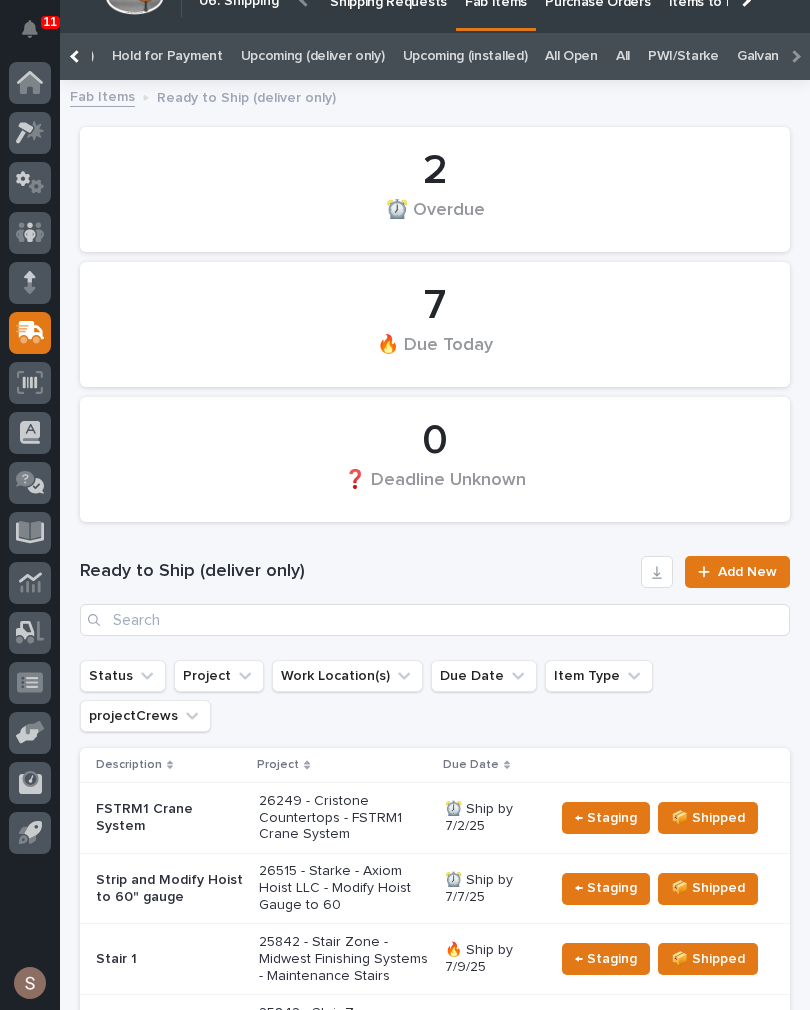 click on "All" at bounding box center [623, 56] 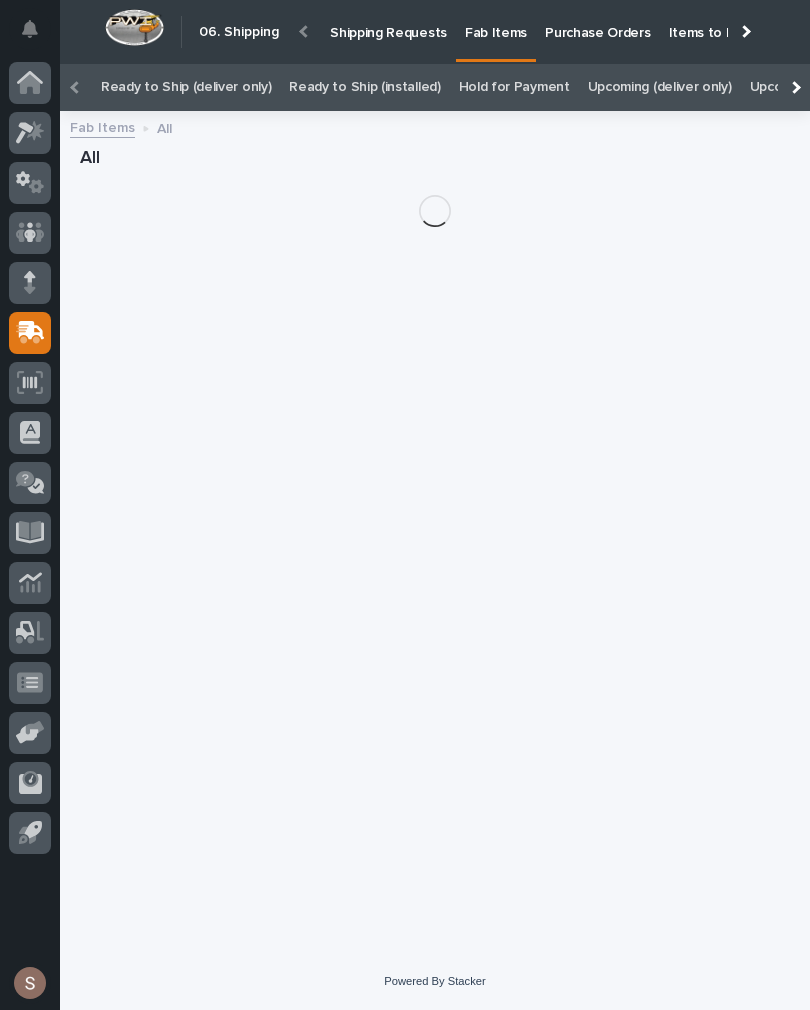 scroll, scrollTop: 14, scrollLeft: 0, axis: vertical 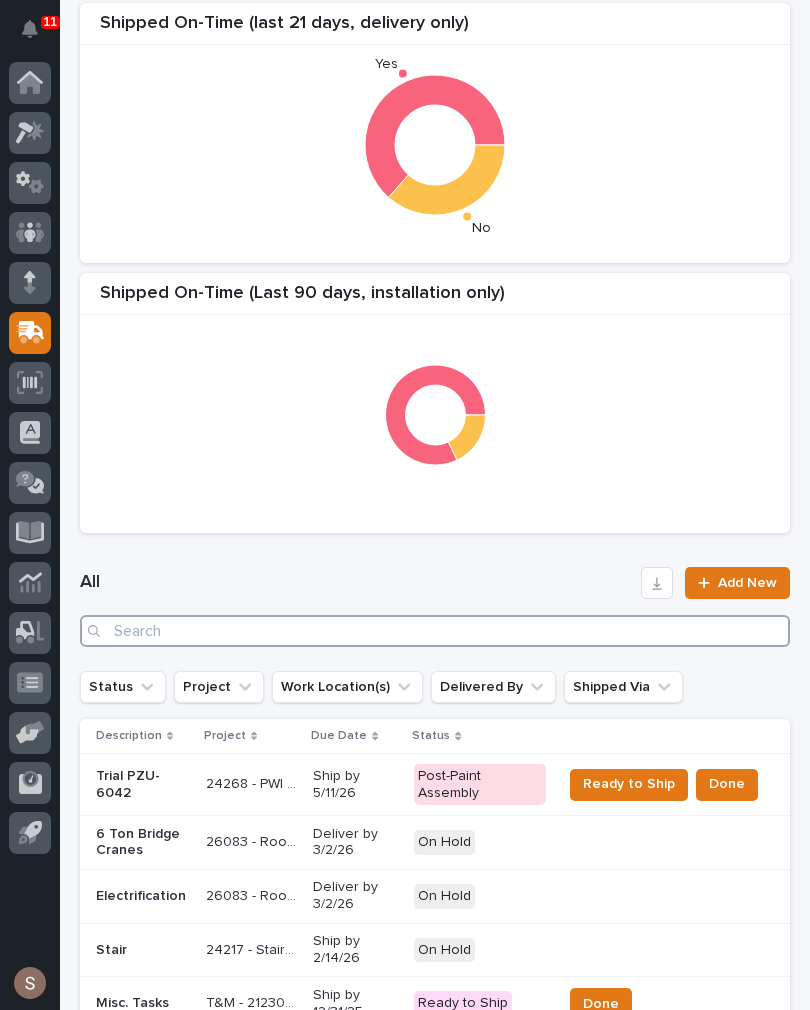 click at bounding box center (435, 631) 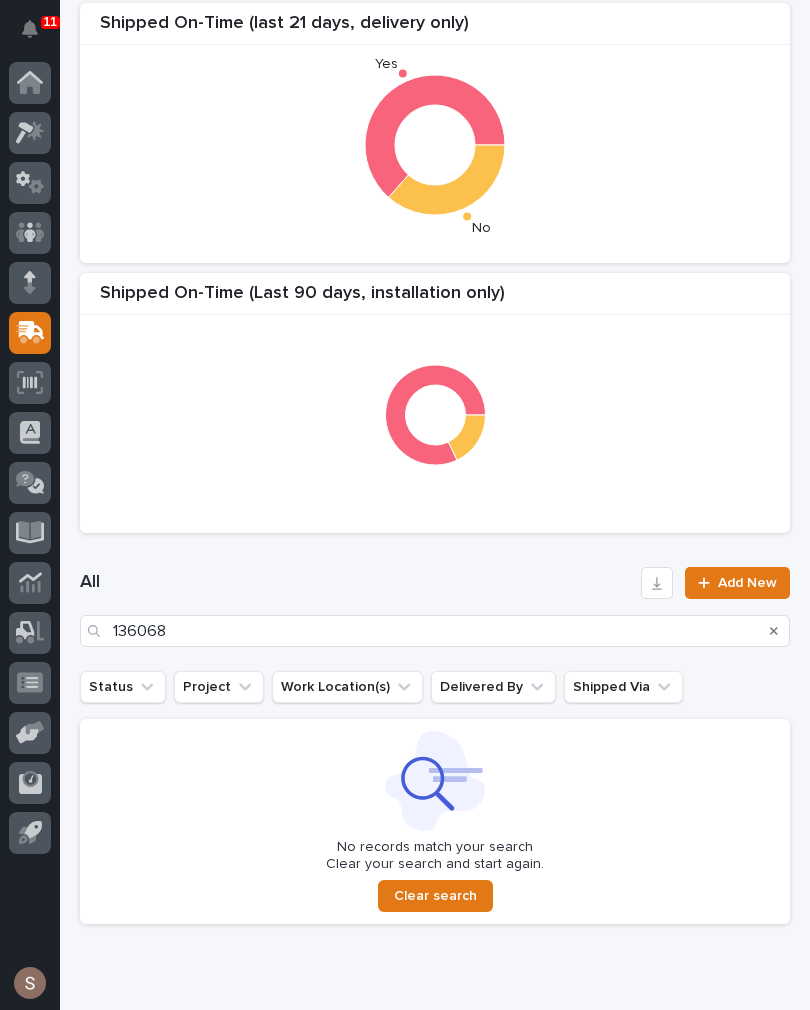 click on "All" at bounding box center [356, 583] 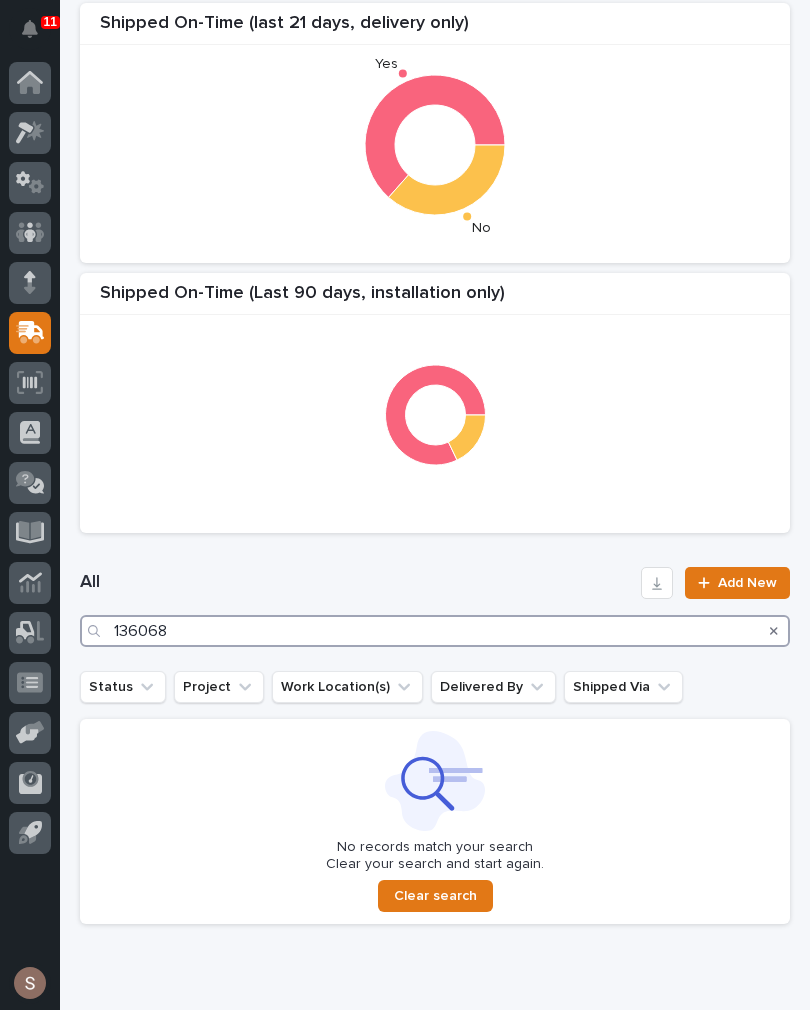 click on "136068" at bounding box center [435, 631] 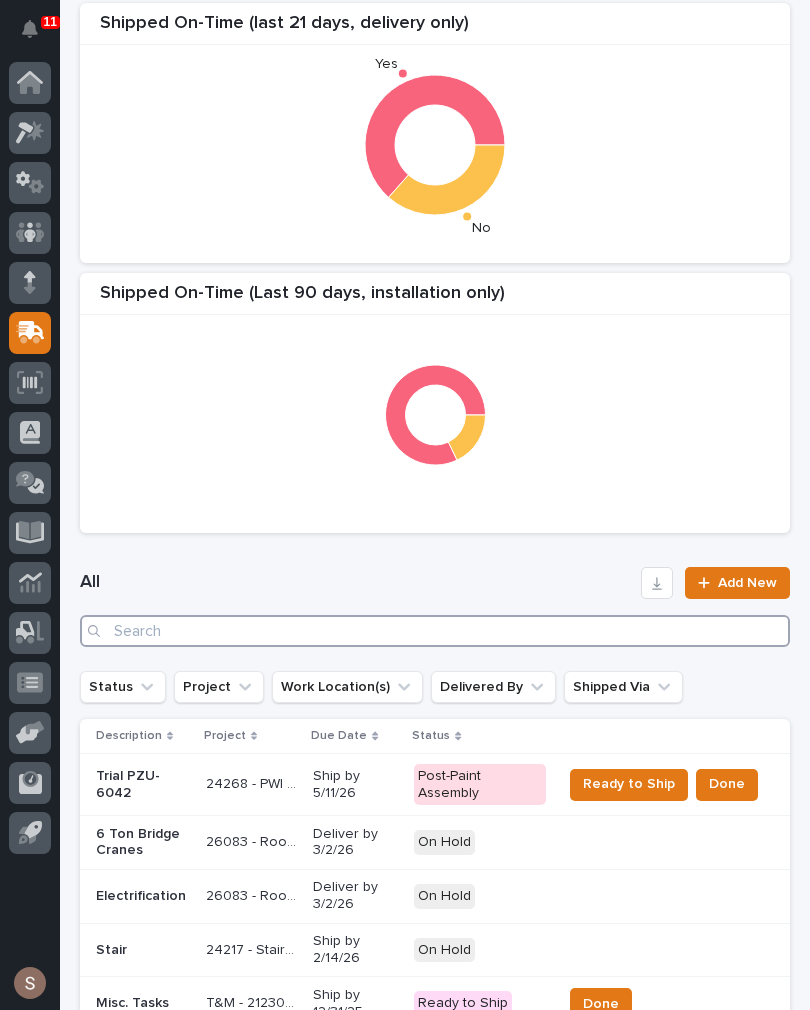 click at bounding box center (435, 631) 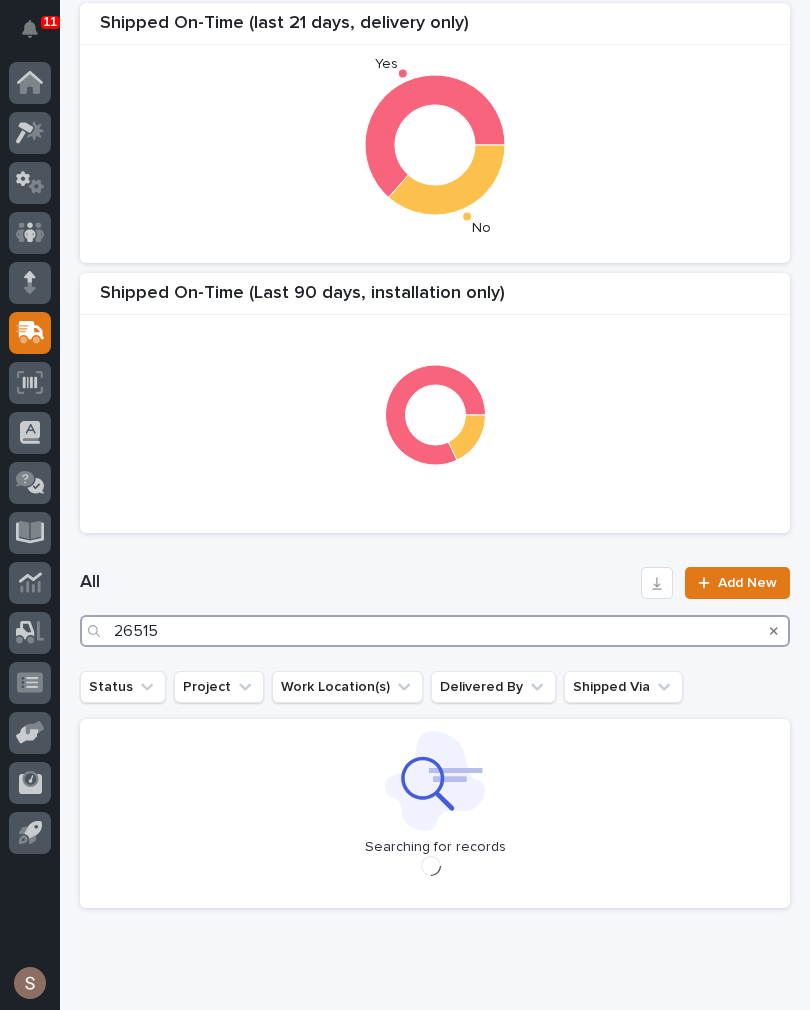 type on "26515" 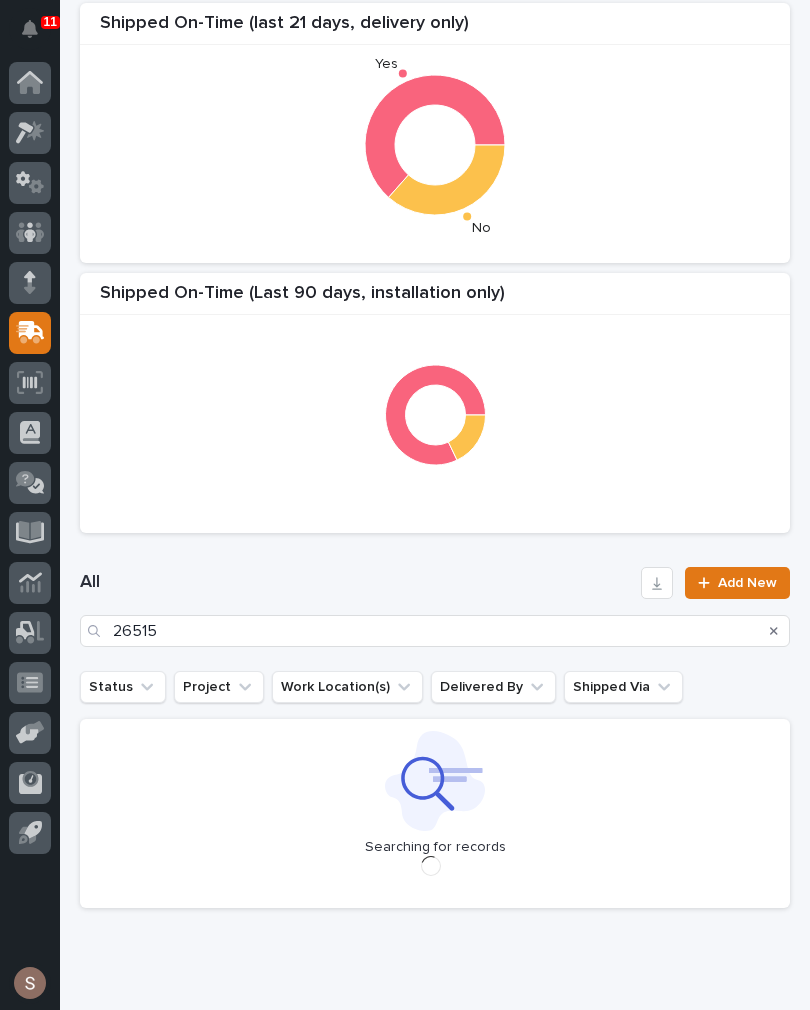 click on "All" at bounding box center [356, 583] 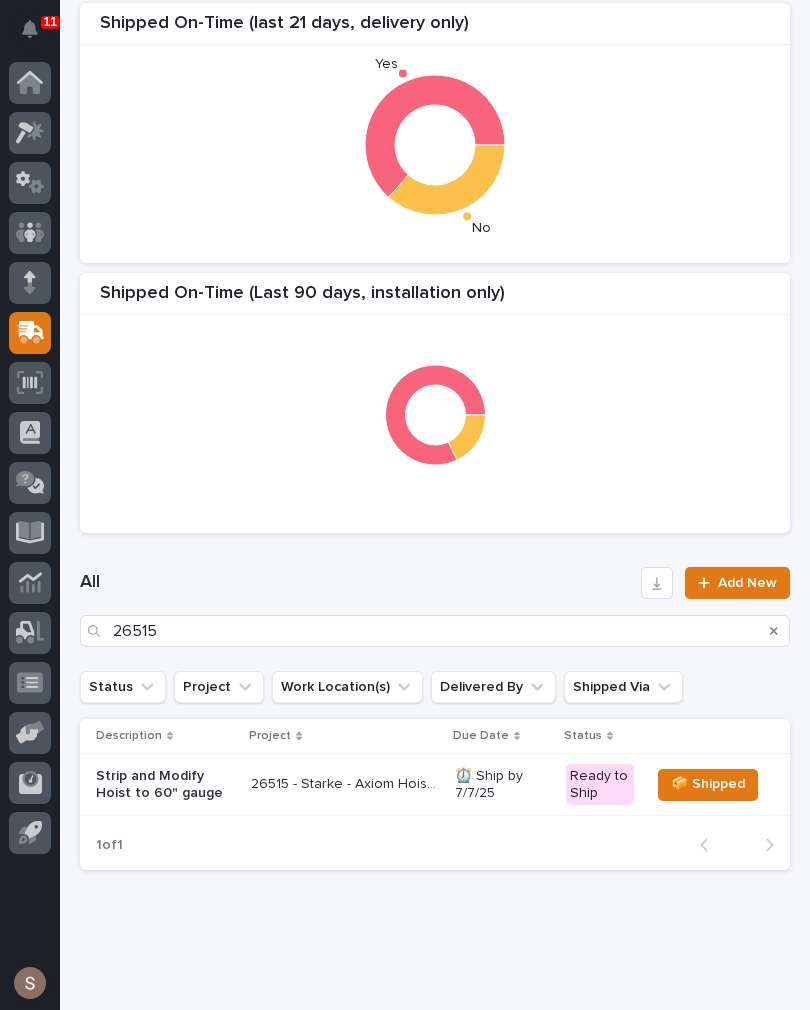 click on "26515 - Starke - Axiom Hoist LLC - Modify Hoist Gauge to 60" at bounding box center (347, 782) 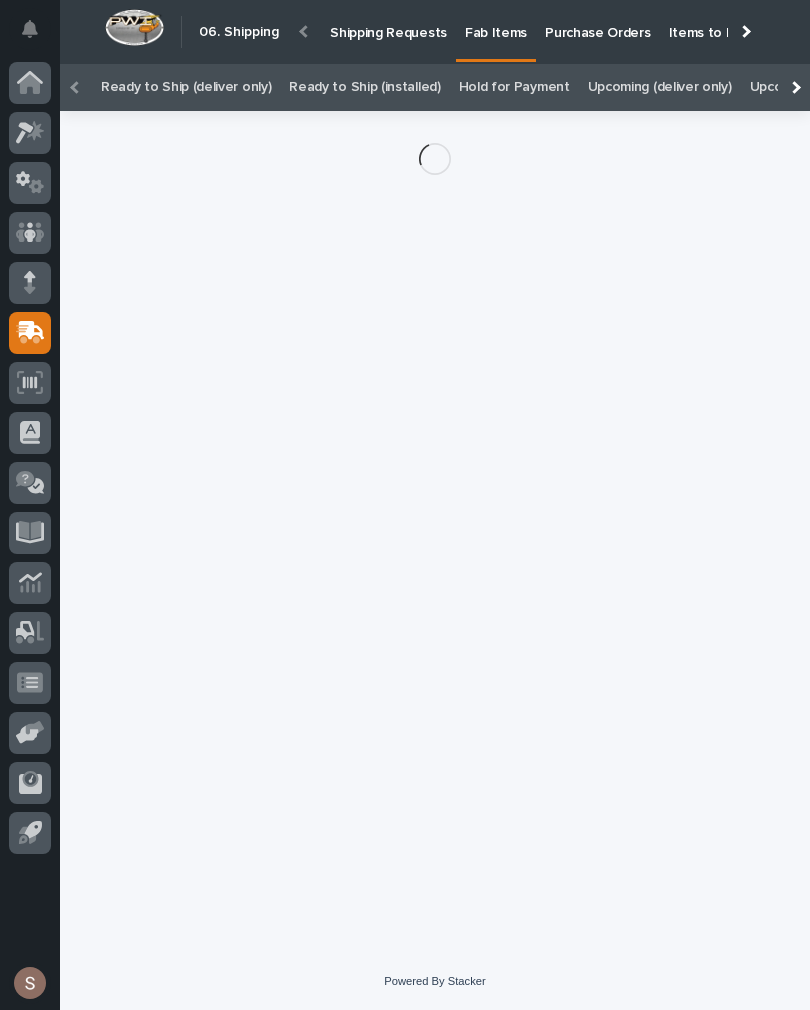scroll, scrollTop: 16, scrollLeft: 0, axis: vertical 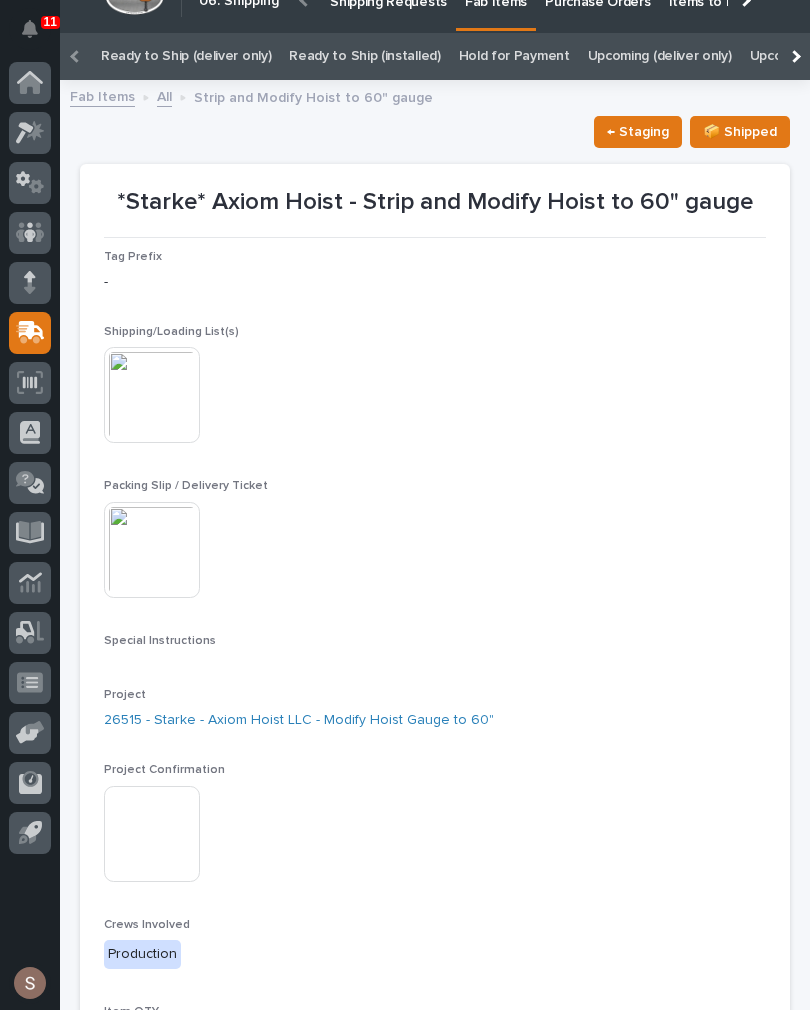 click at bounding box center [152, 395] 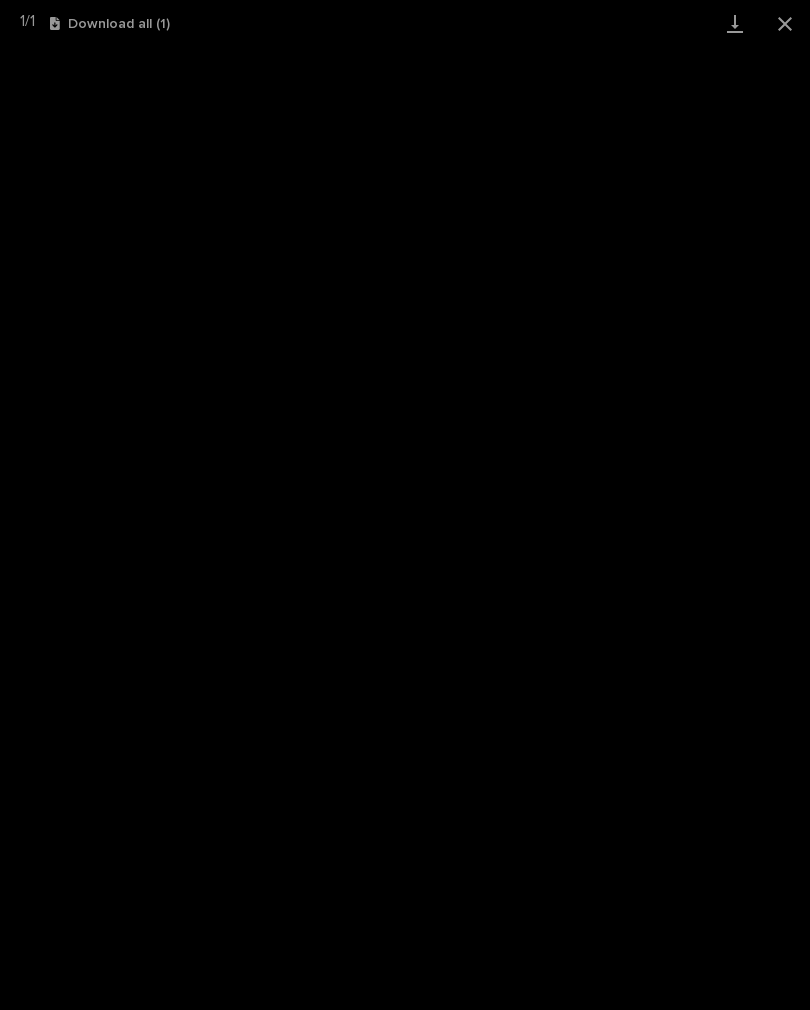 click at bounding box center (735, 23) 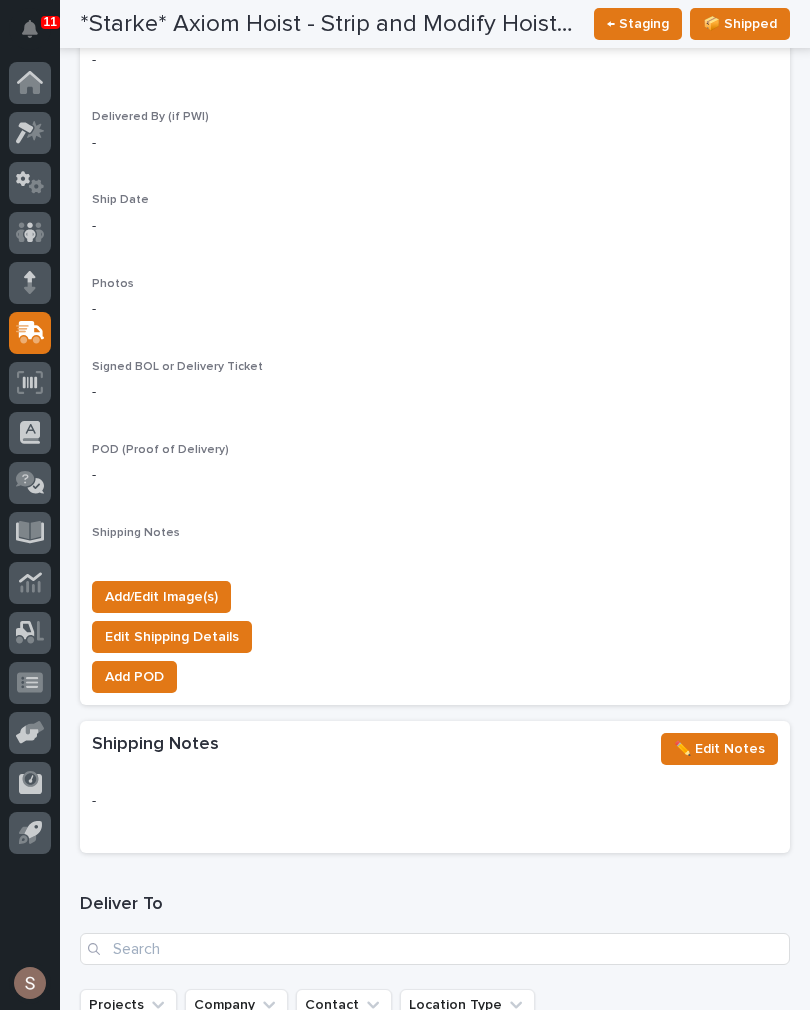 scroll, scrollTop: 1783, scrollLeft: 0, axis: vertical 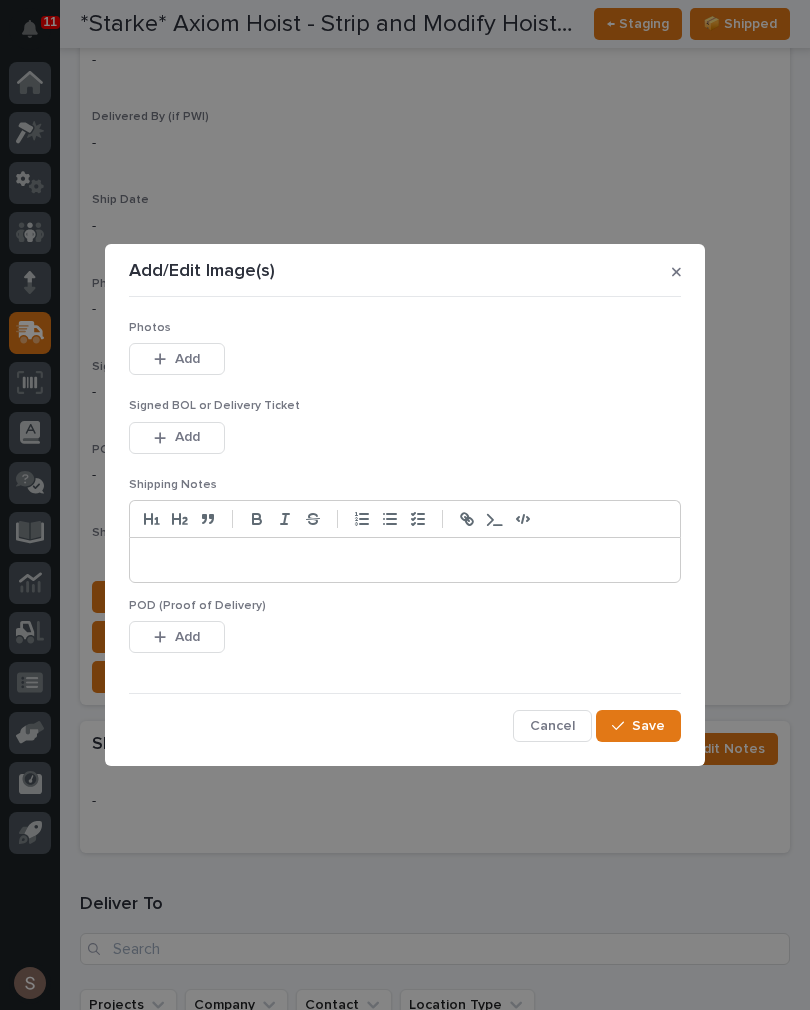click on "Add" at bounding box center (177, 359) 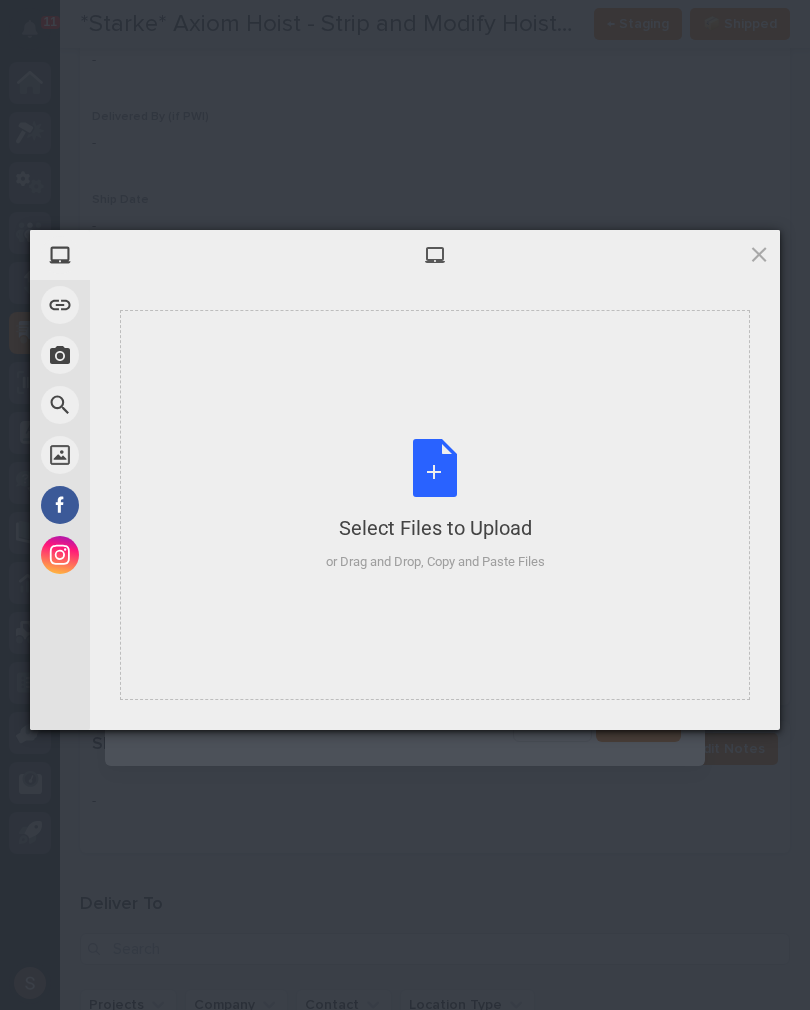 click on "Select Files to Upload
or Drag and Drop, Copy and Paste Files" at bounding box center (435, 505) 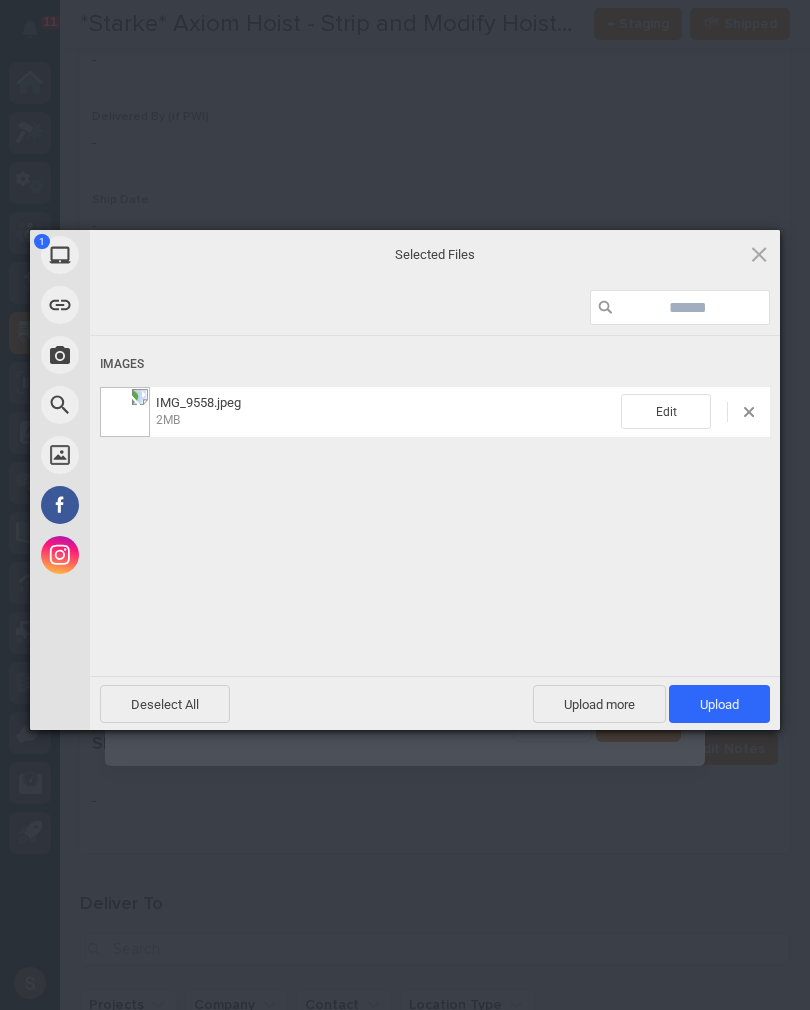 click on "Upload
1" at bounding box center (719, 704) 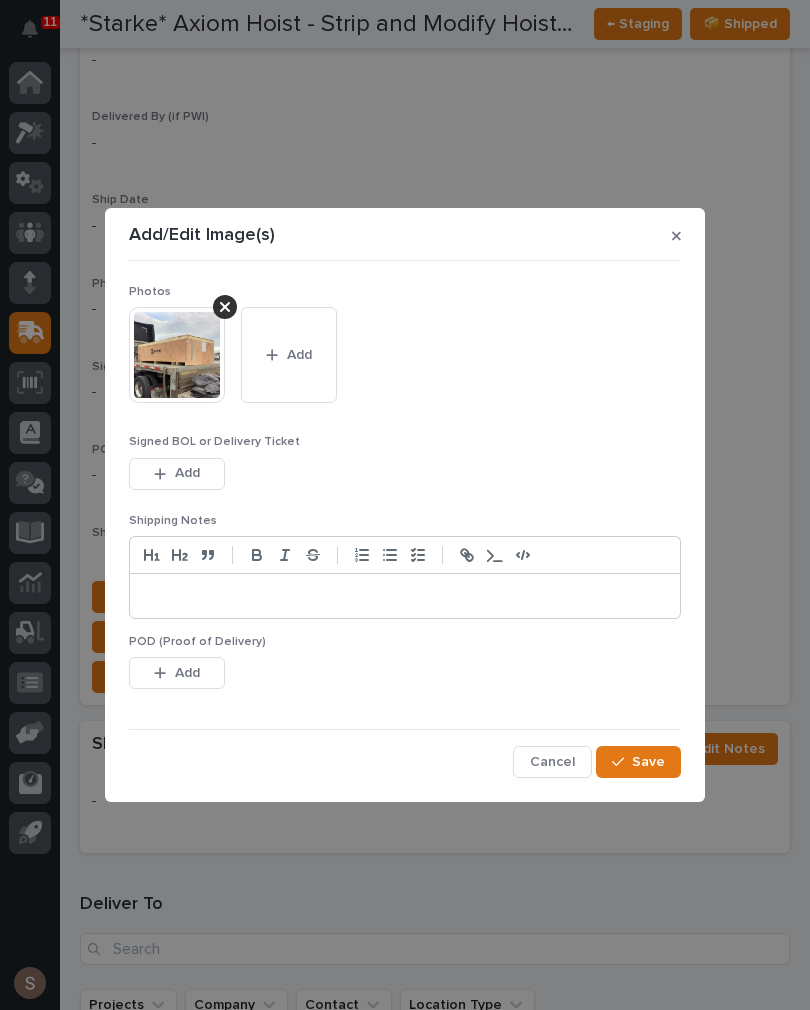 click on "Add" at bounding box center (187, 473) 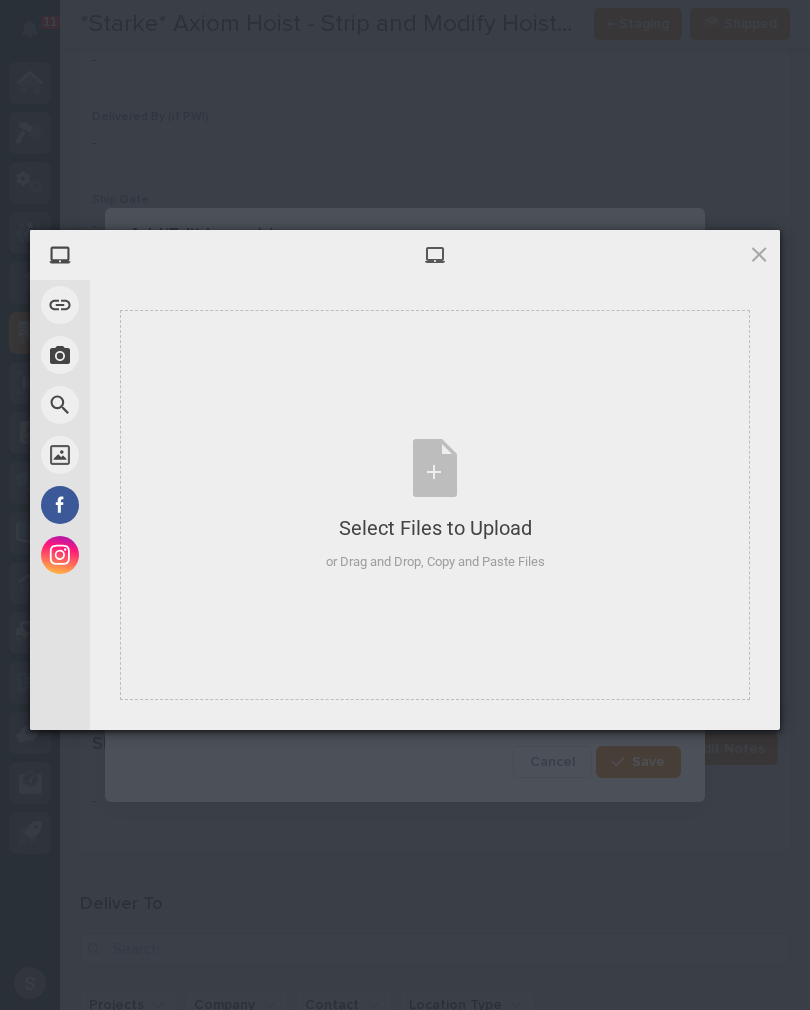 click on "Select Files to Upload
or Drag and Drop, Copy and Paste Files" at bounding box center [435, 505] 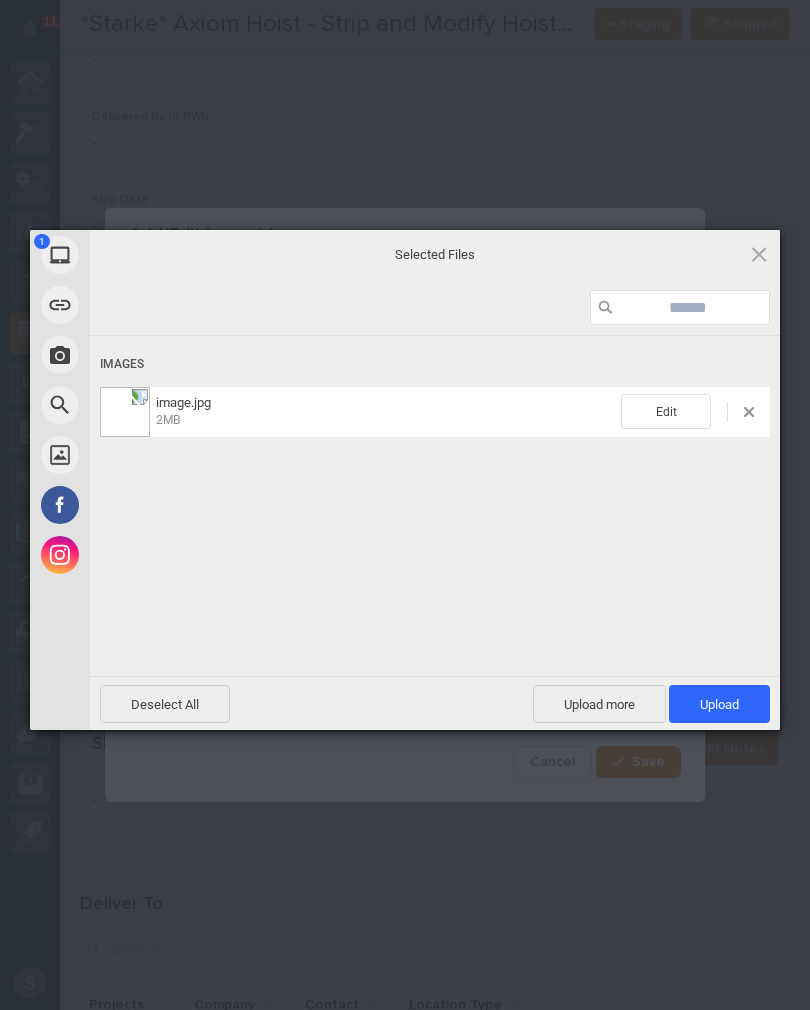 click on "Upload more" at bounding box center [599, 704] 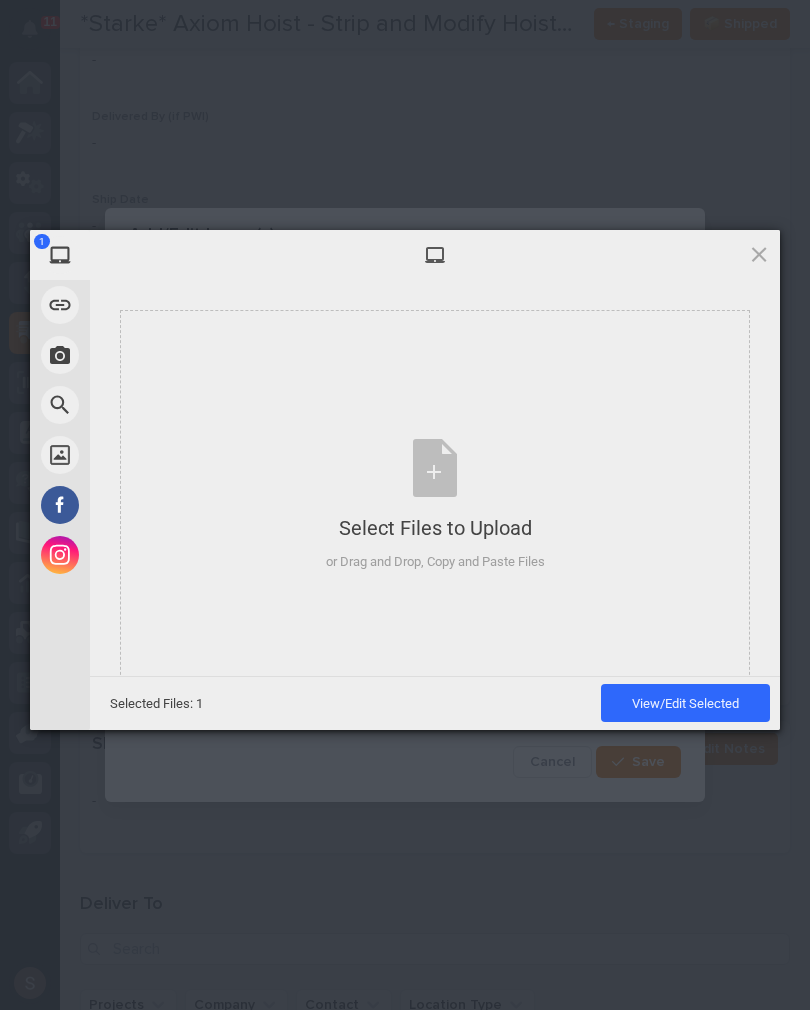 click on "Select Files to Upload
or Drag and Drop, Copy and Paste Files" at bounding box center [435, 505] 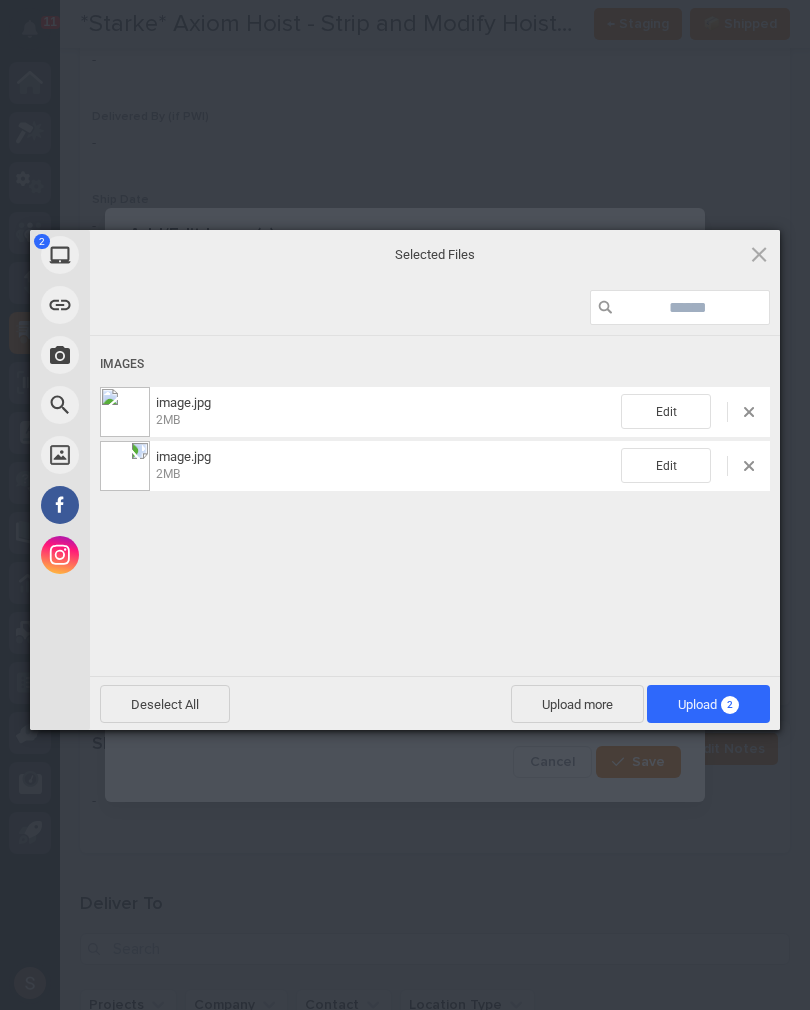 click on "Upload
2" at bounding box center [708, 704] 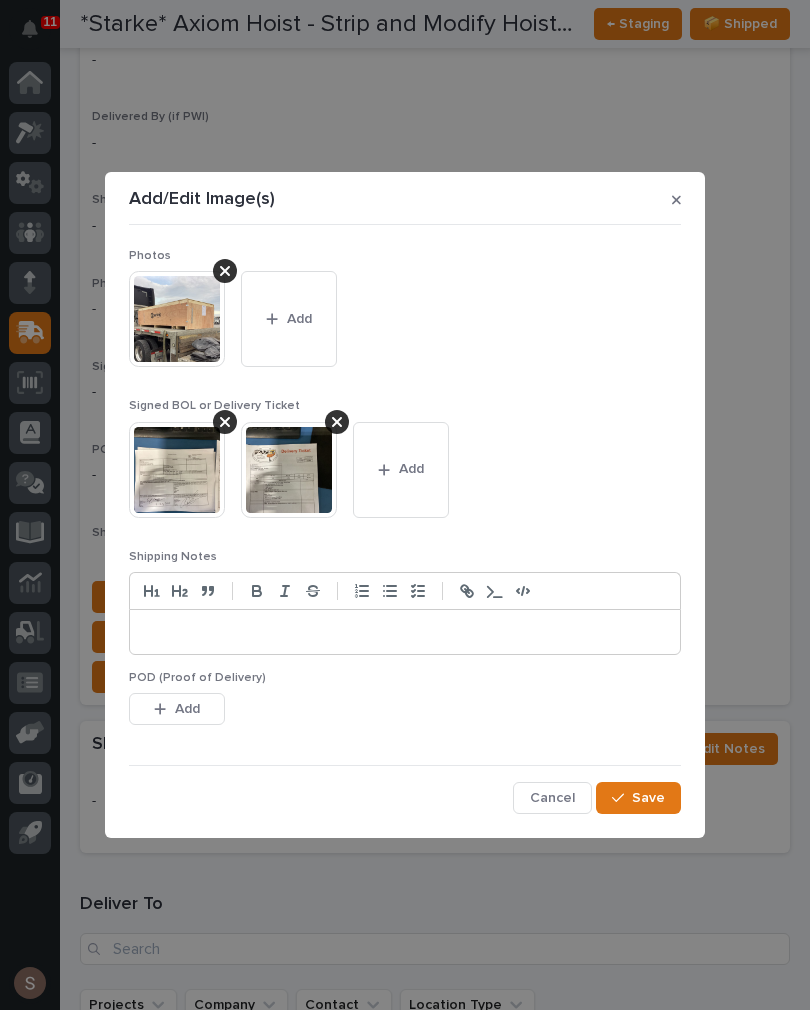 click on "Save" at bounding box center [648, 798] 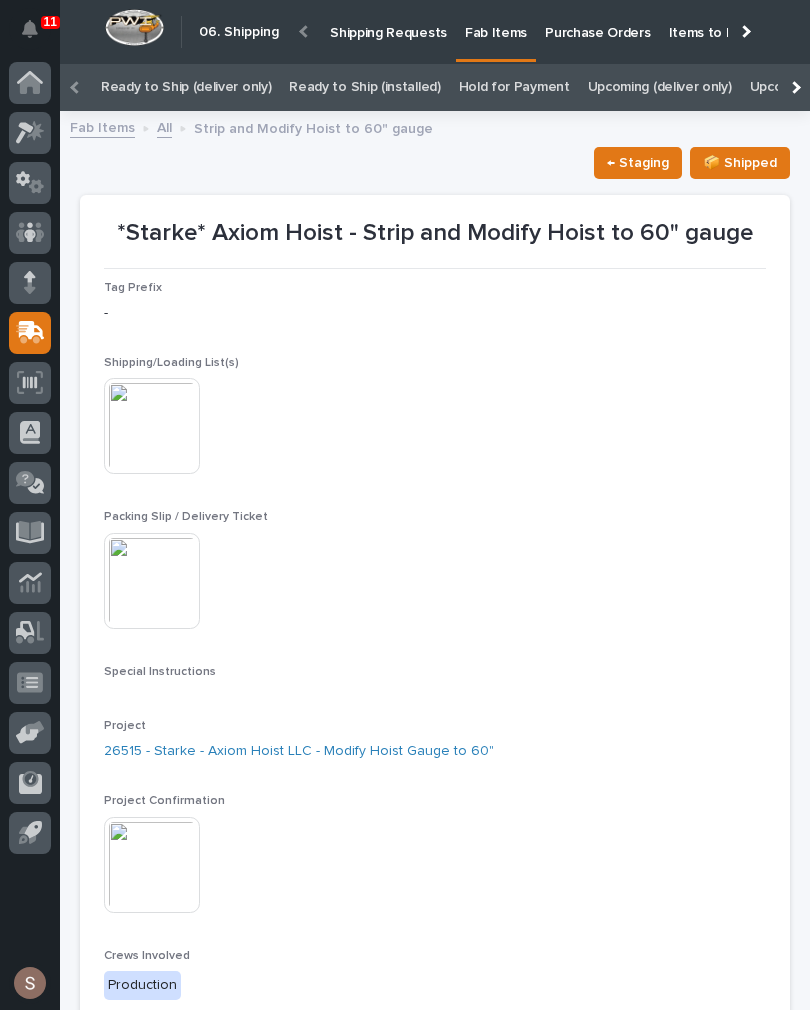 scroll, scrollTop: 0, scrollLeft: 0, axis: both 